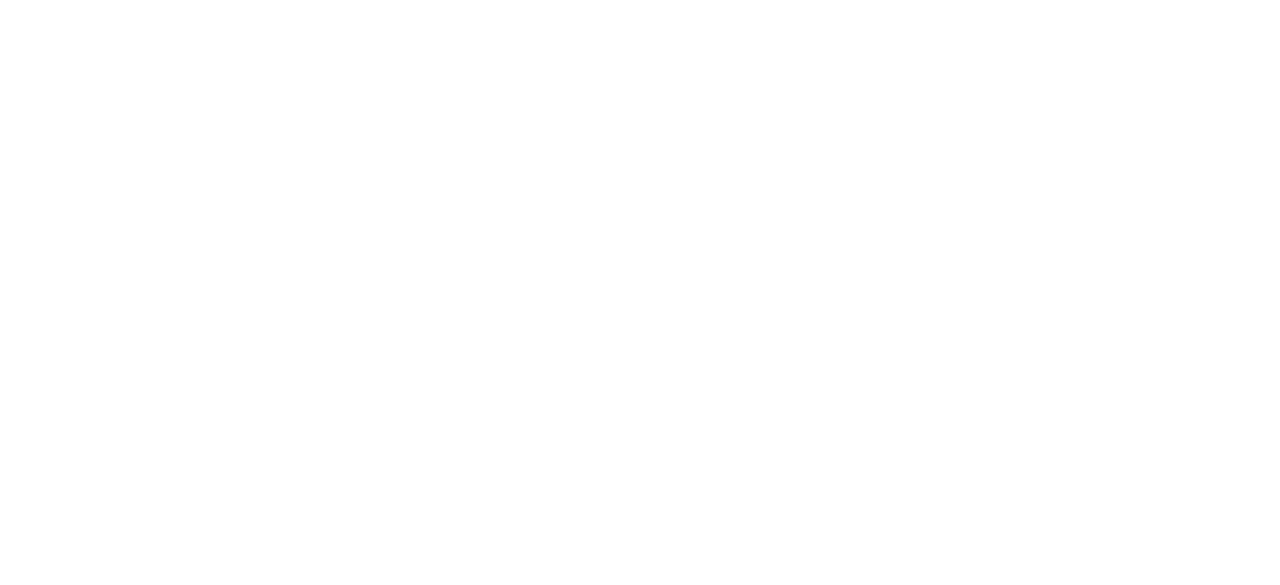 scroll, scrollTop: 0, scrollLeft: 0, axis: both 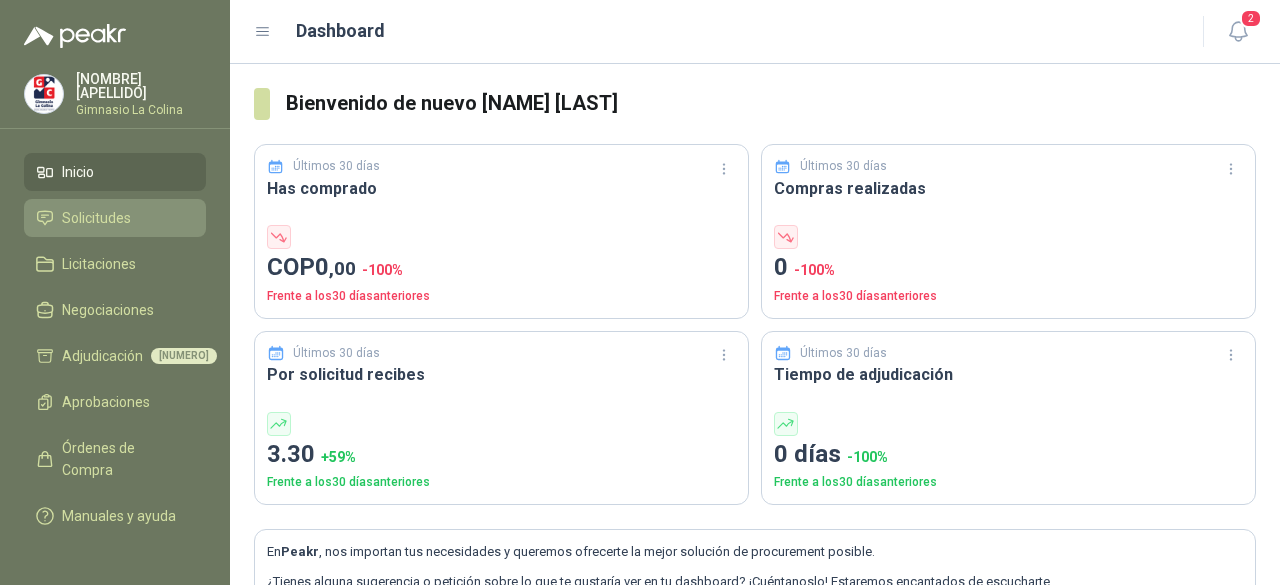 click on "Solicitudes" at bounding box center [96, 218] 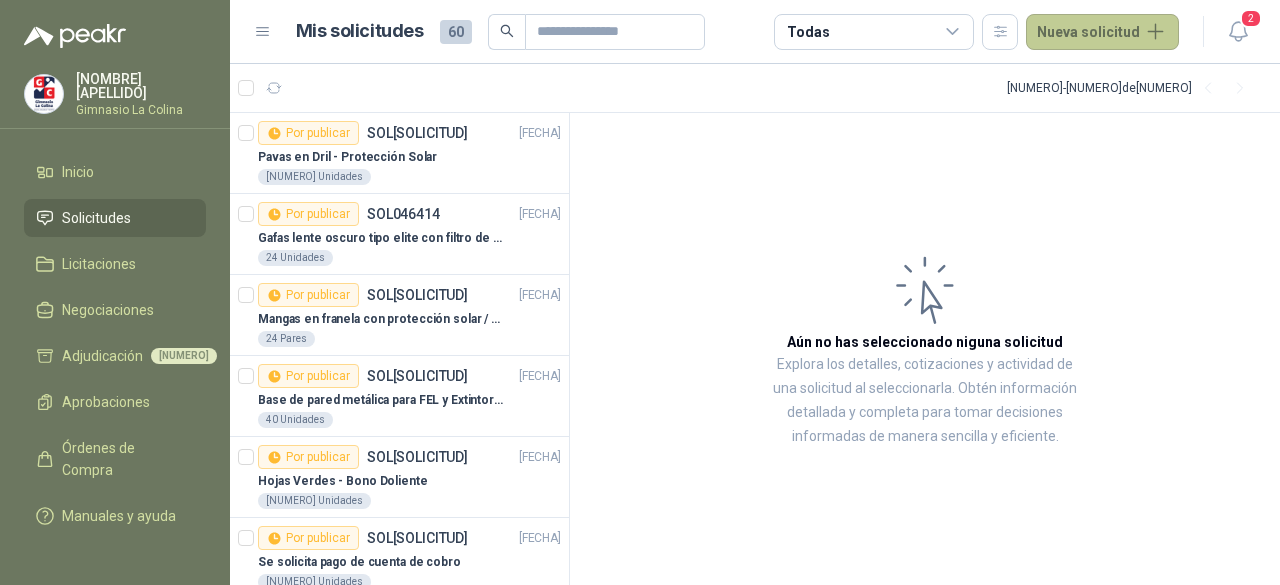 click on "Nueva solicitud" at bounding box center [1102, 32] 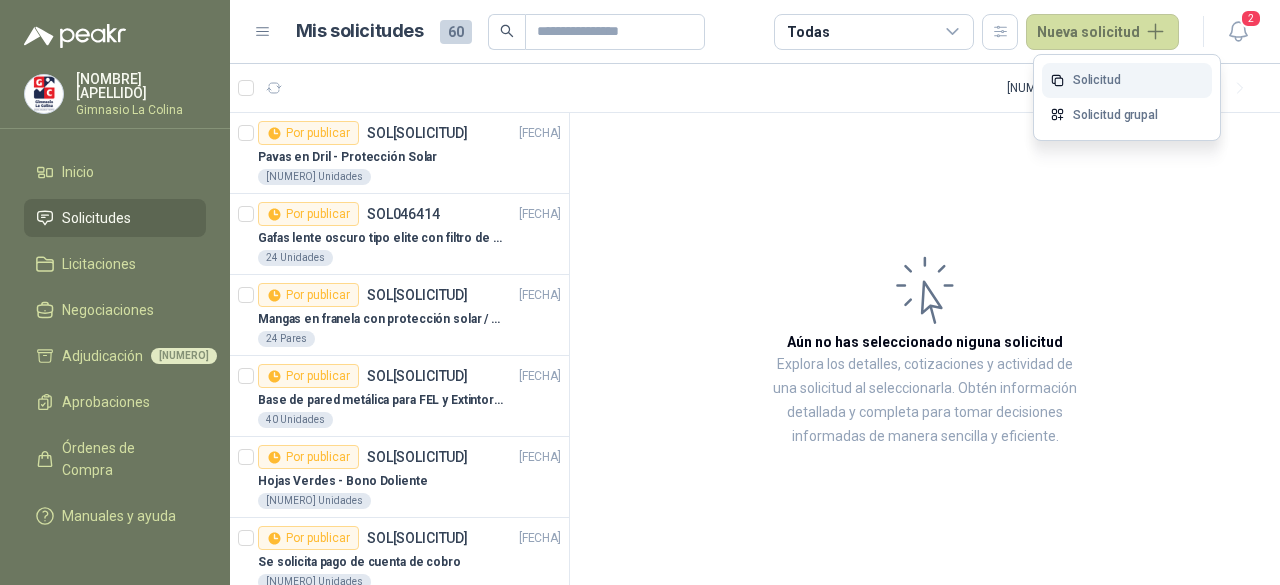 click on "Solicitud" at bounding box center [1127, 80] 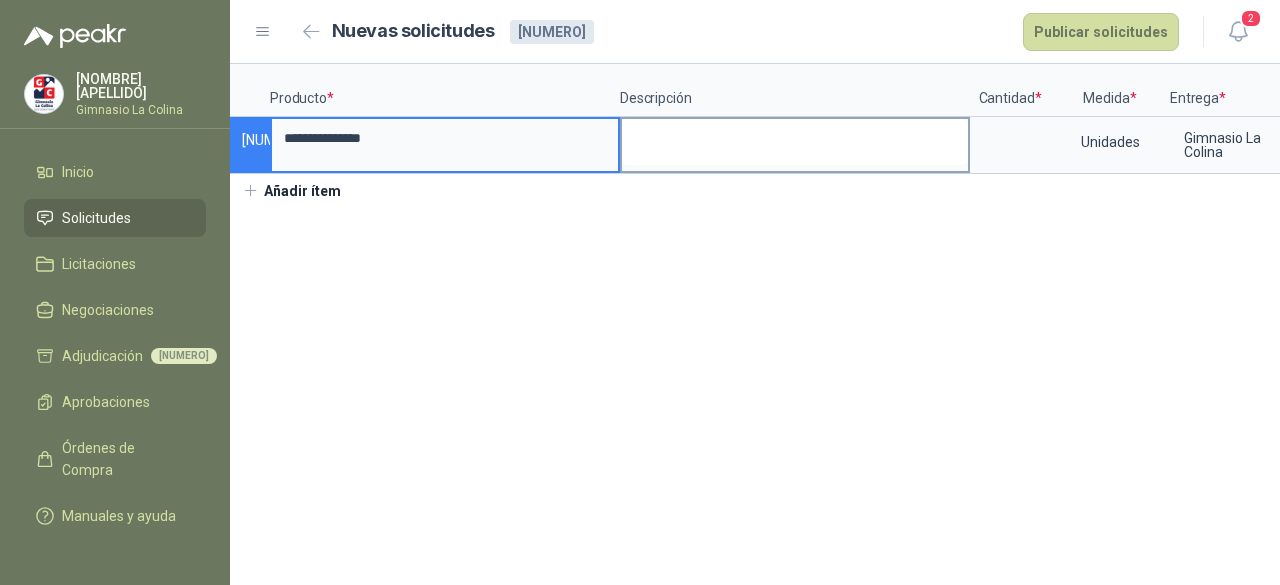 type on "**********" 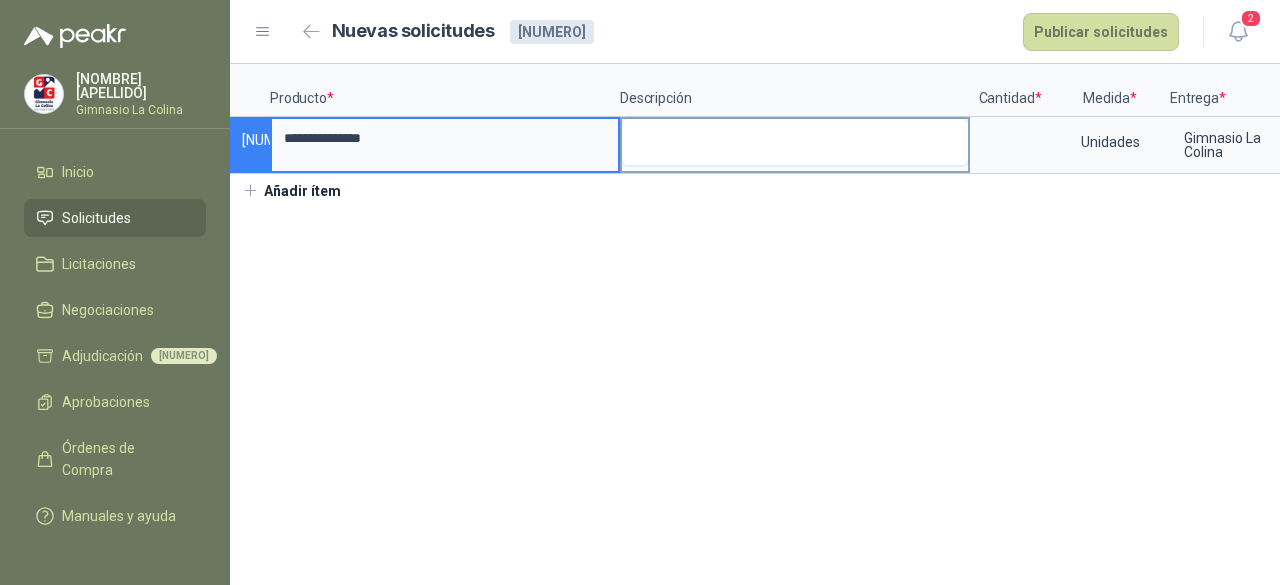 click at bounding box center (795, 142) 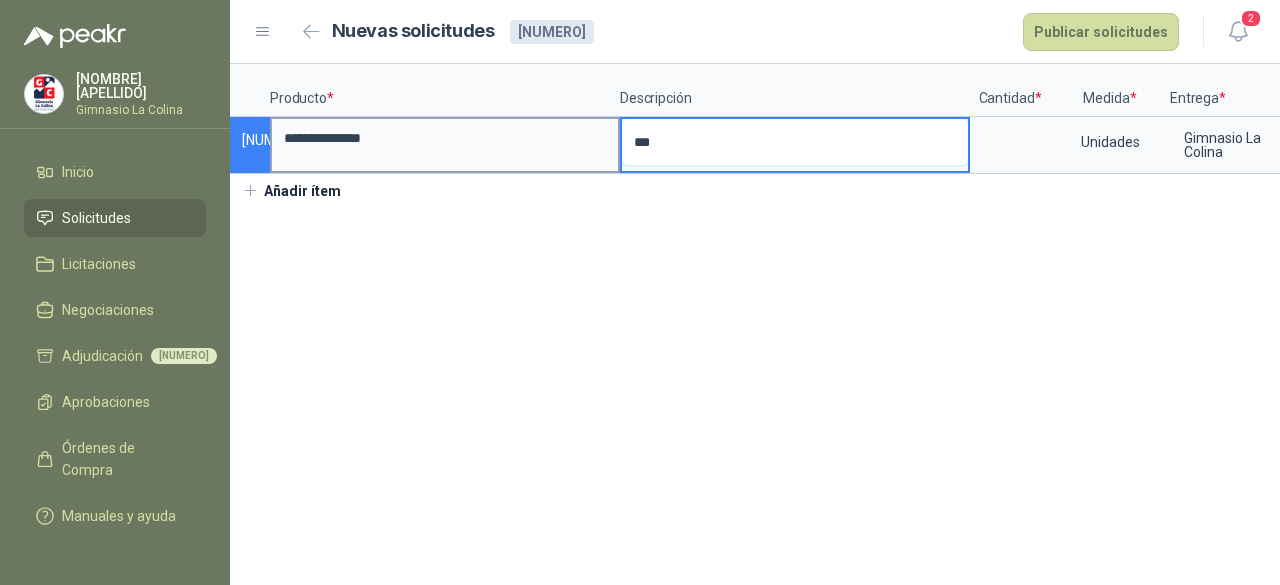 type on "**" 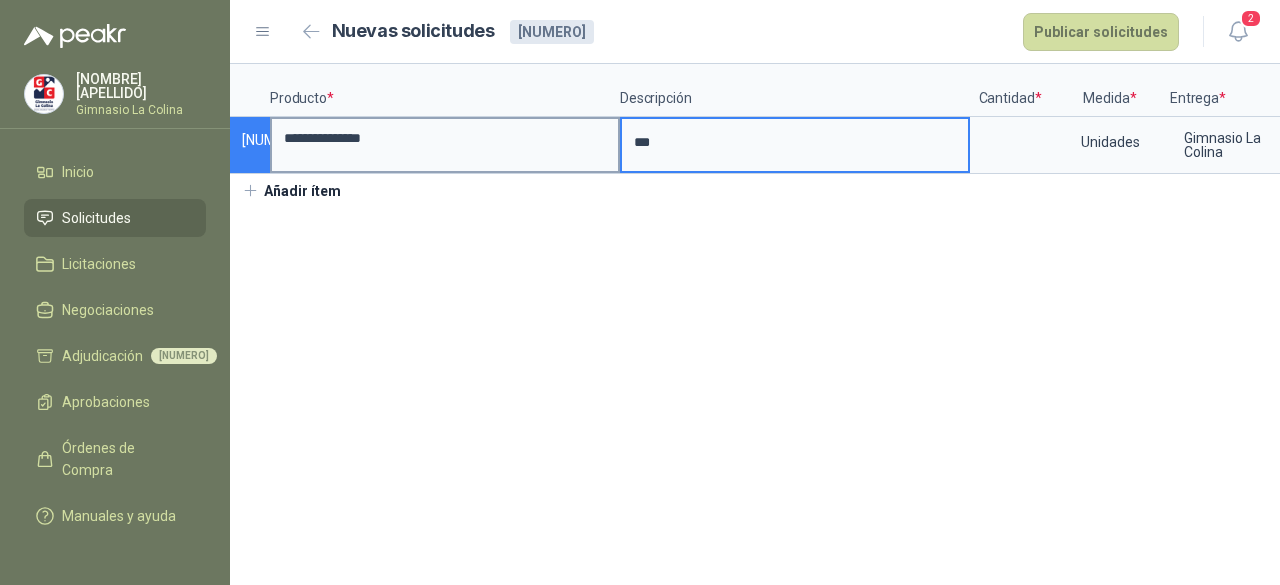 click on "**********" at bounding box center (445, 138) 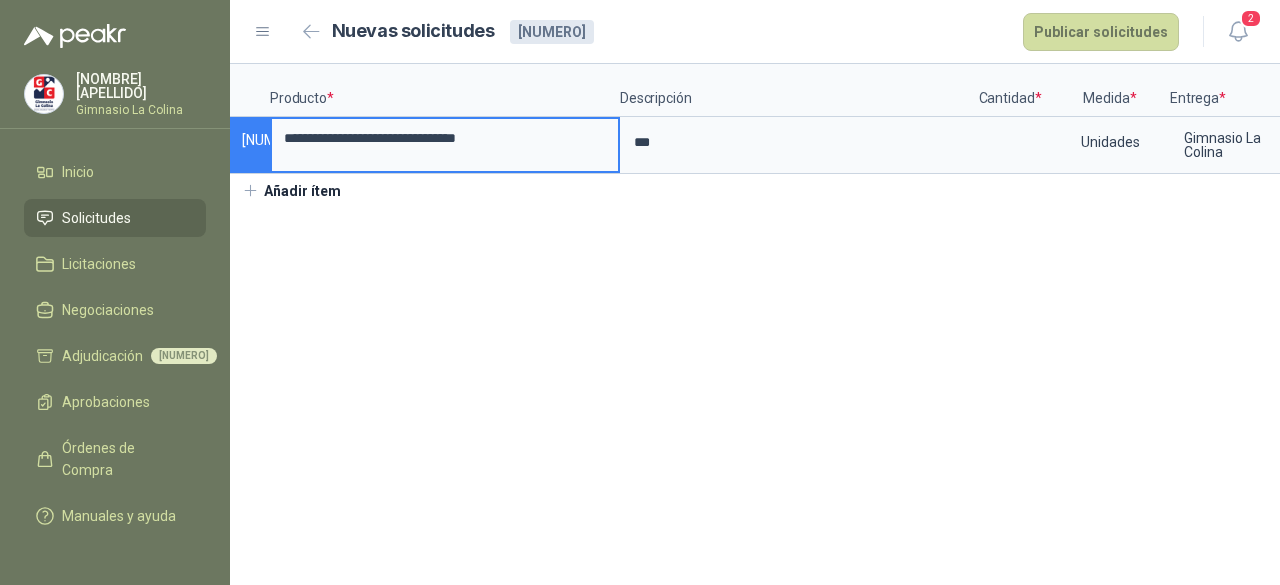click on "**********" at bounding box center [445, 138] 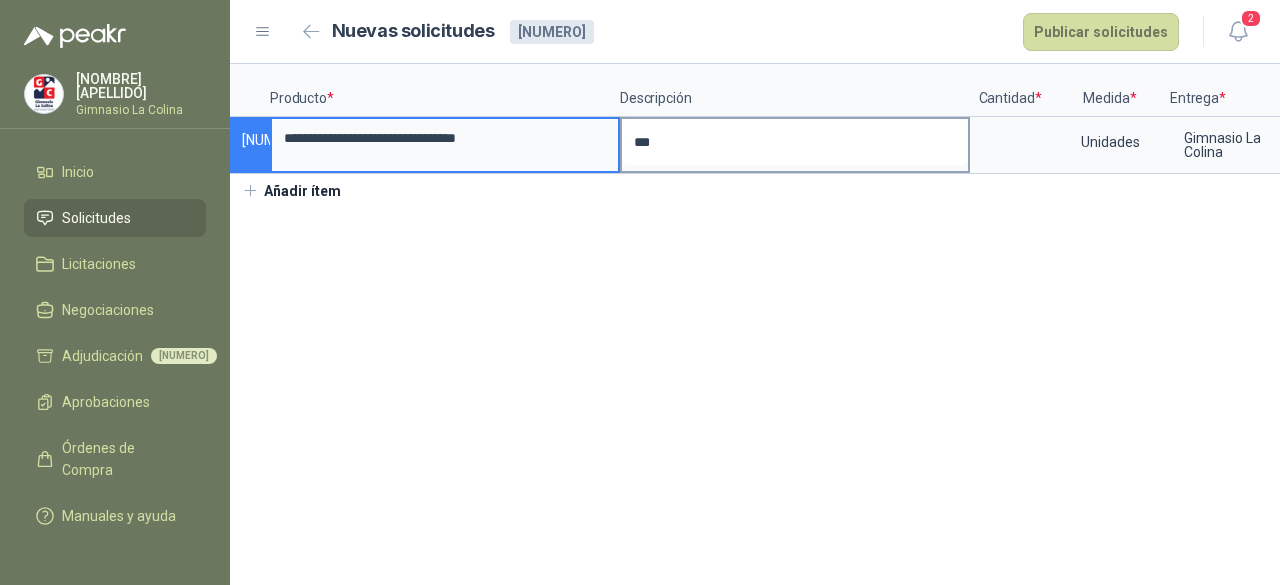 type on "**********" 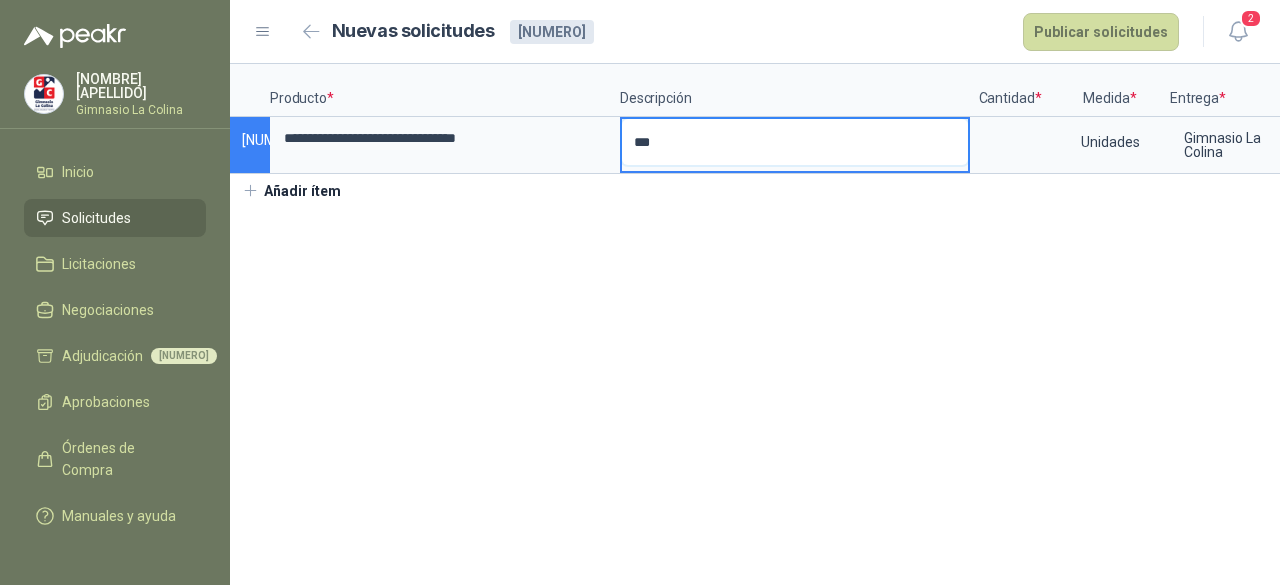 click on "**" at bounding box center (795, 142) 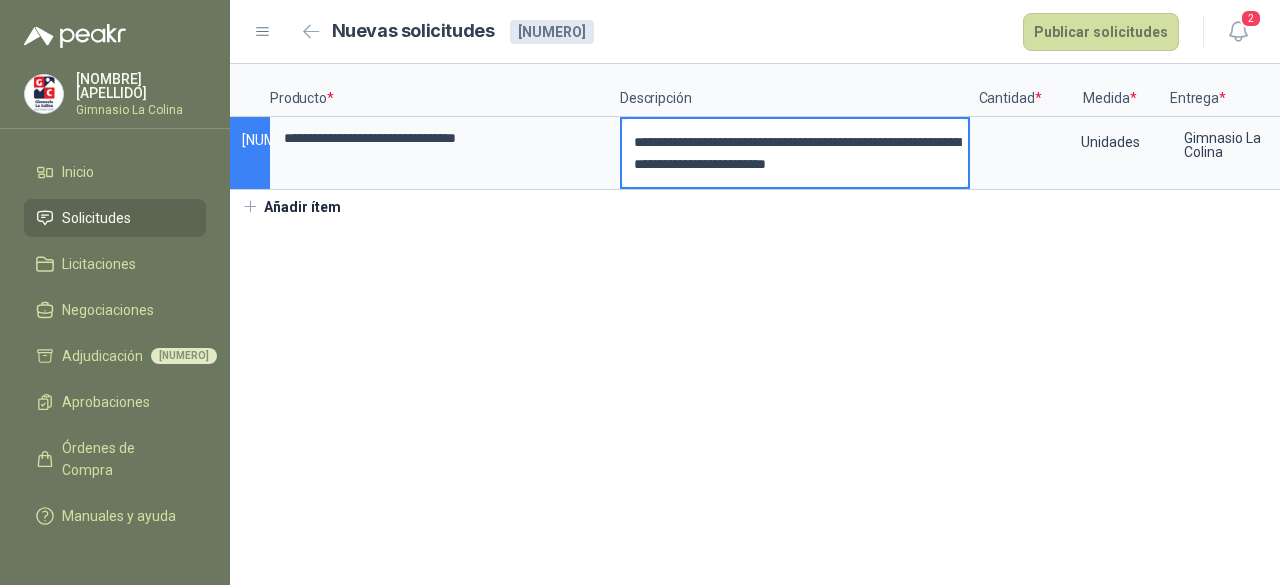 drag, startPoint x: 688, startPoint y: 161, endPoint x: 736, endPoint y: 159, distance: 48.04165 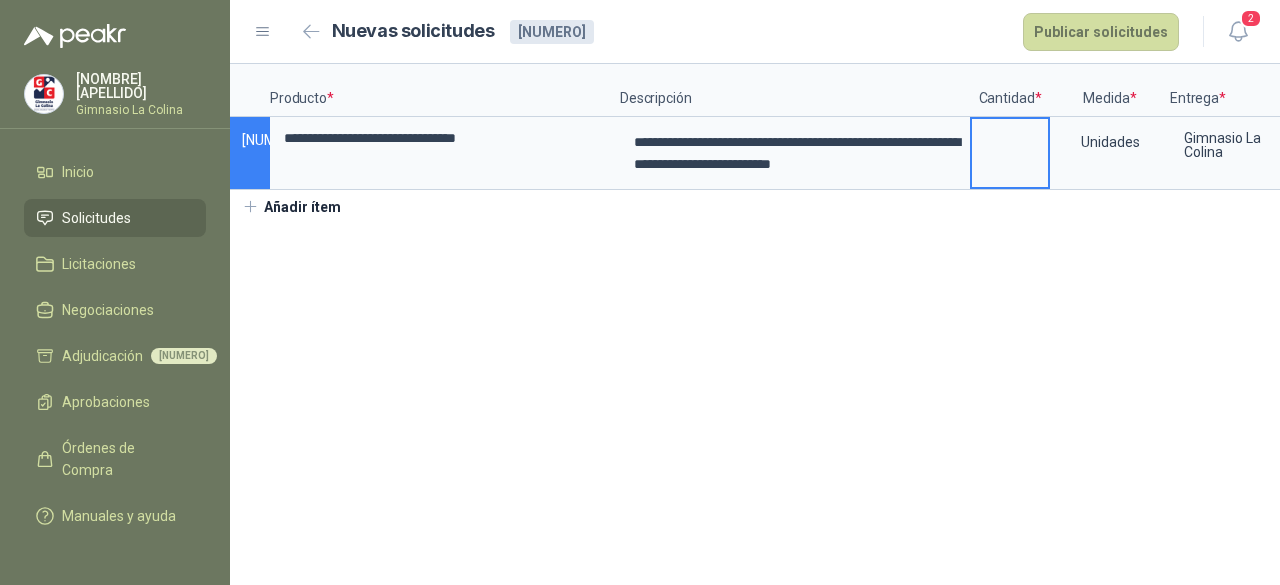 click at bounding box center (1010, 138) 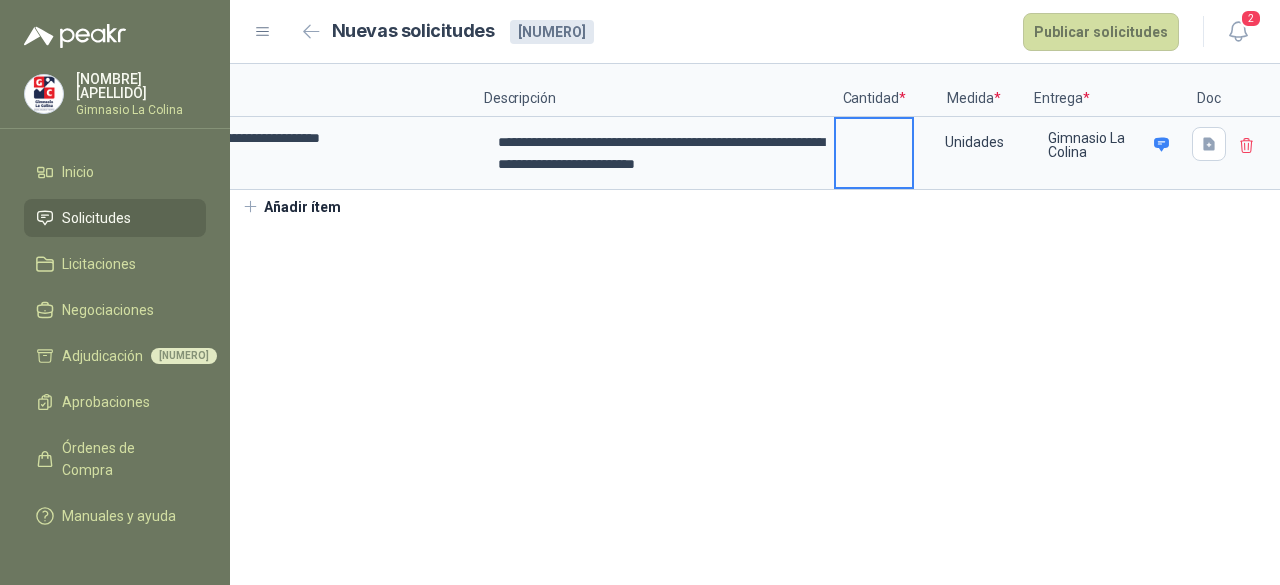 scroll, scrollTop: 0, scrollLeft: 142, axis: horizontal 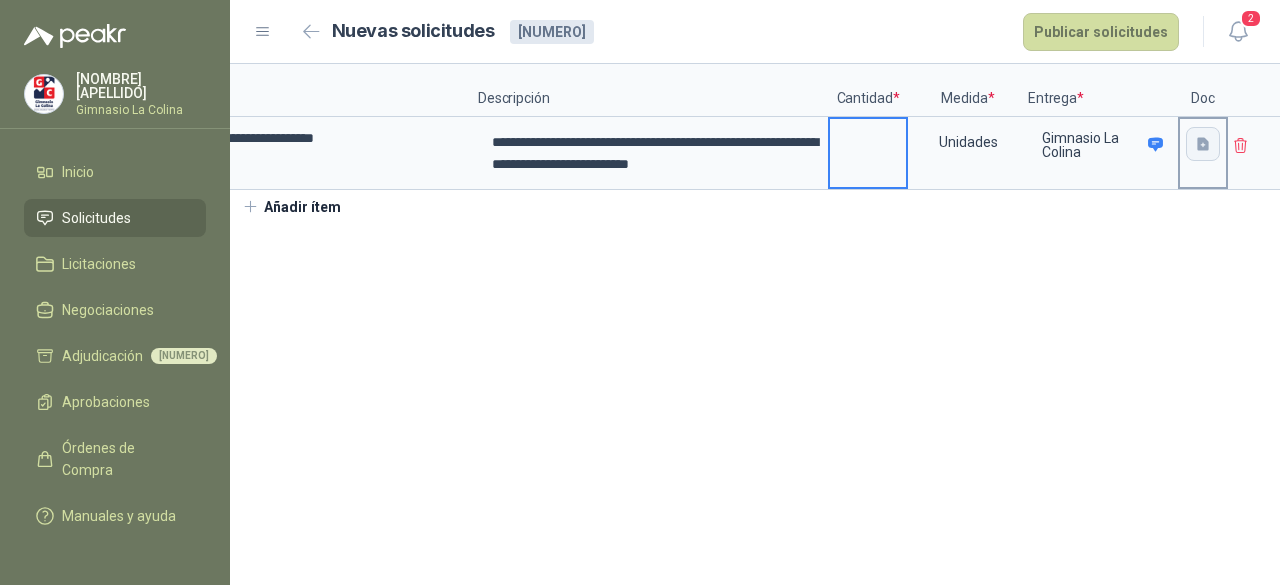 click at bounding box center (1203, 144) 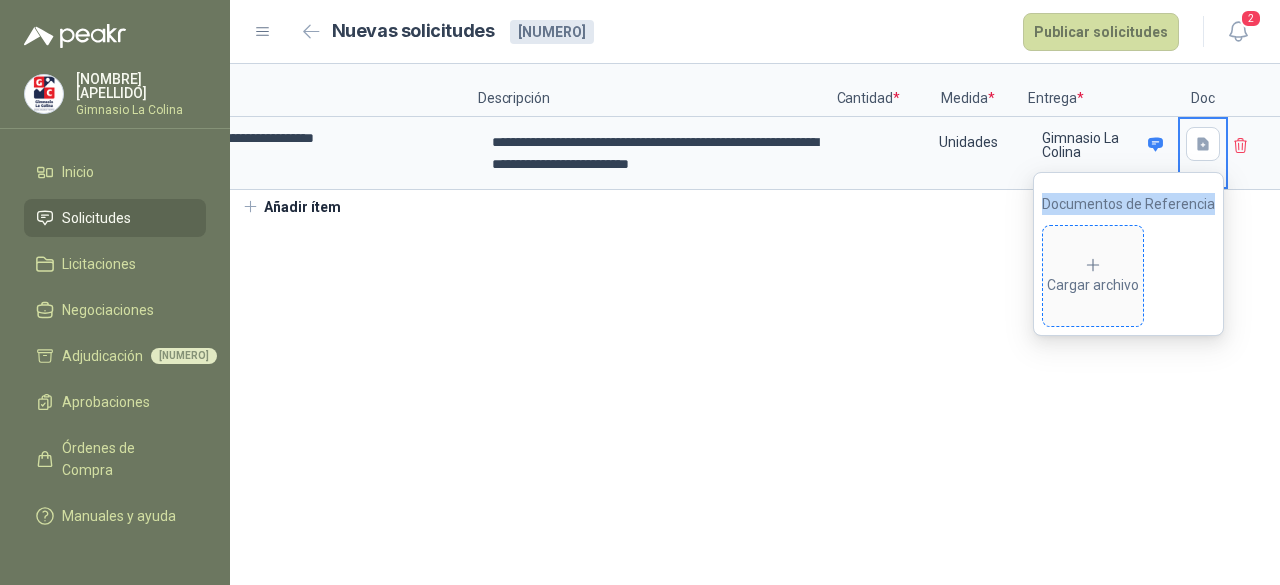 click on "Cargar archivo" at bounding box center [1093, 276] 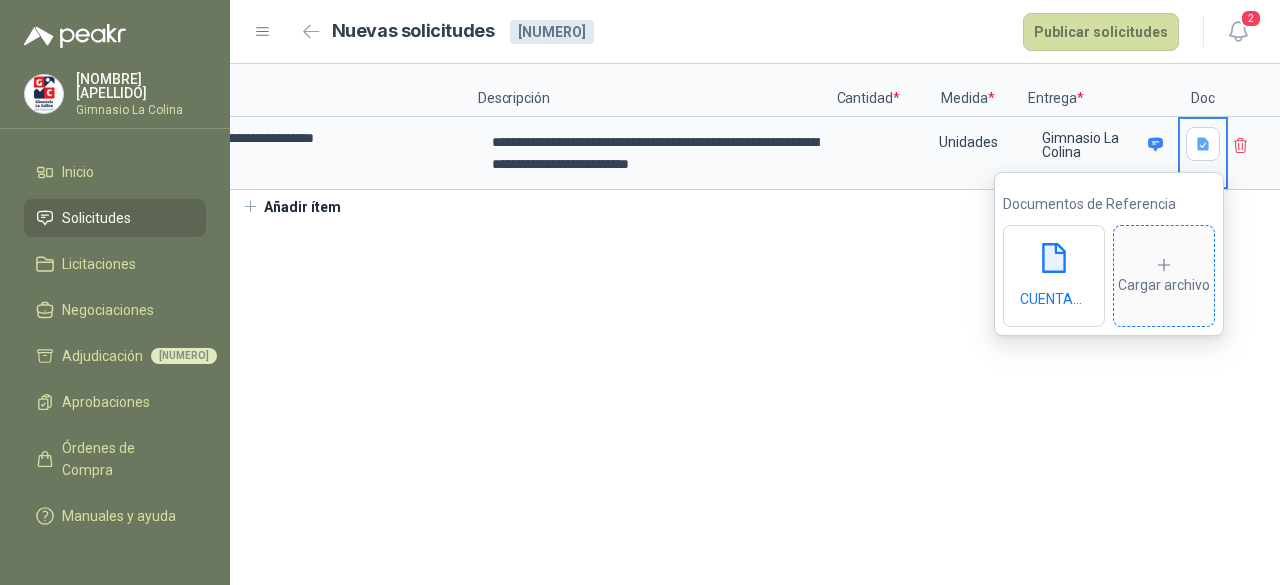 click at bounding box center [1164, 265] 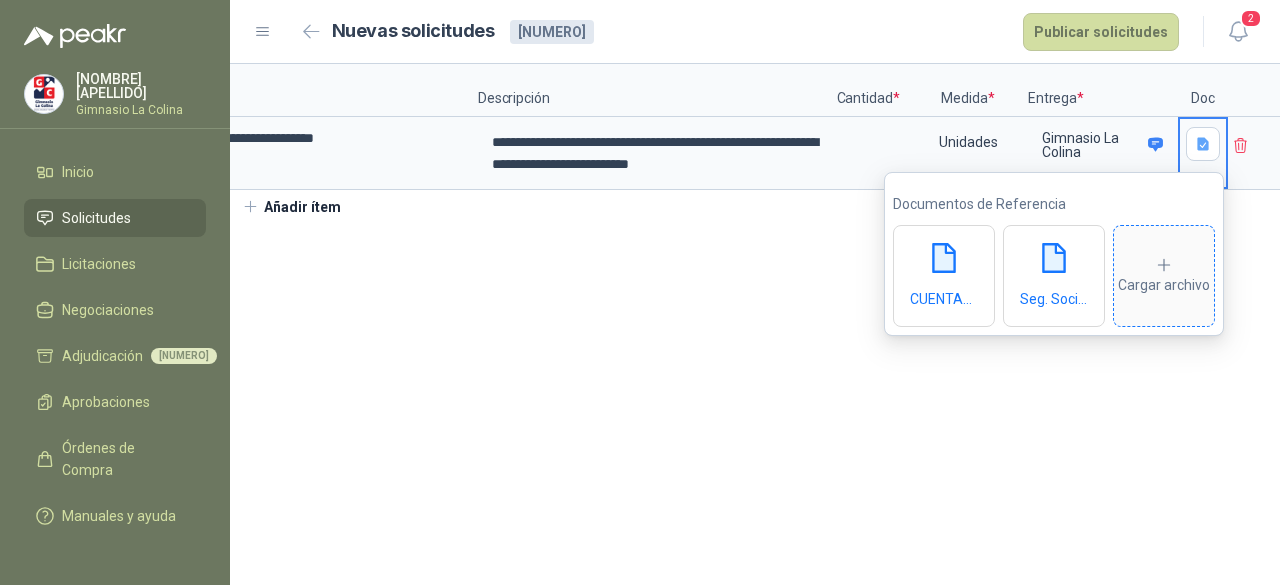 click at bounding box center (1164, 265) 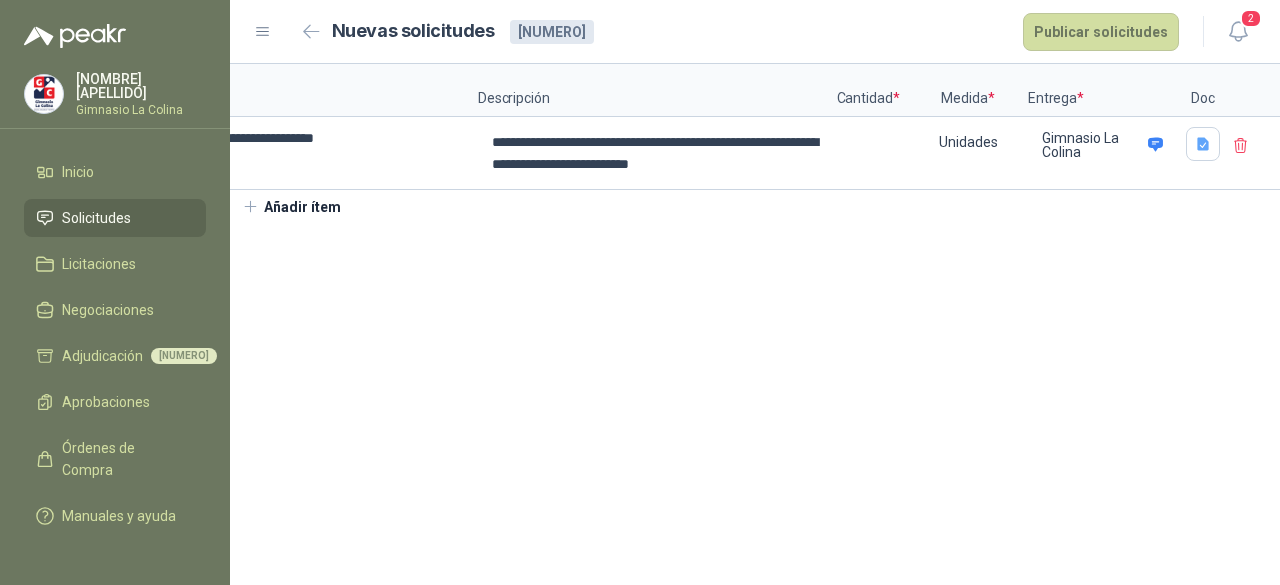 scroll, scrollTop: 0, scrollLeft: 0, axis: both 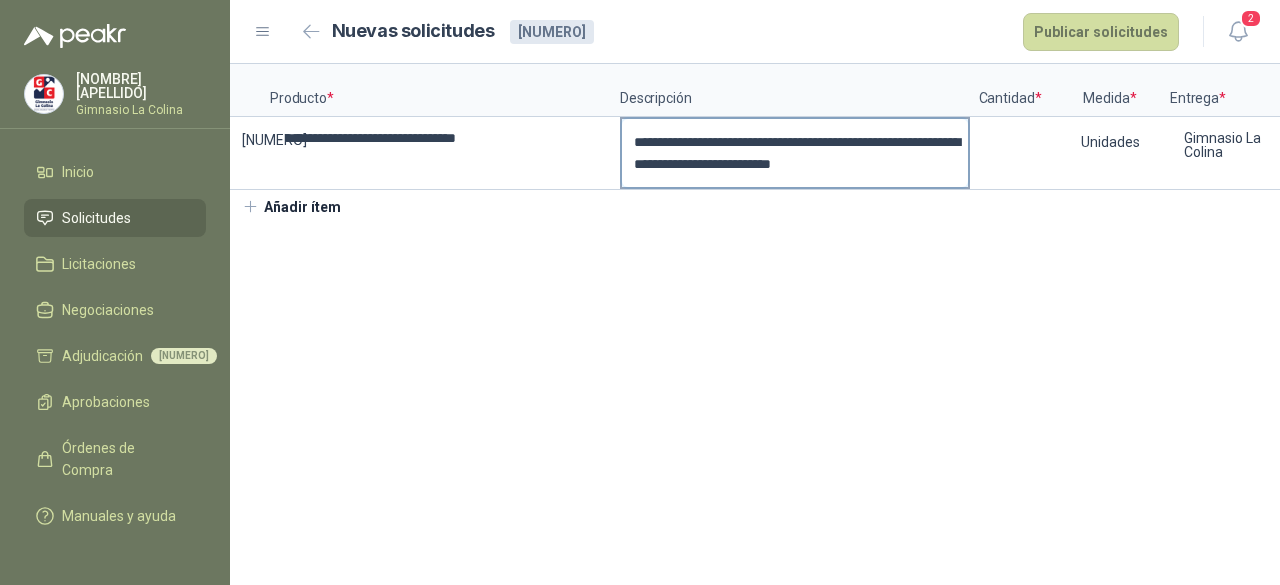 click on "**********" at bounding box center (795, 153) 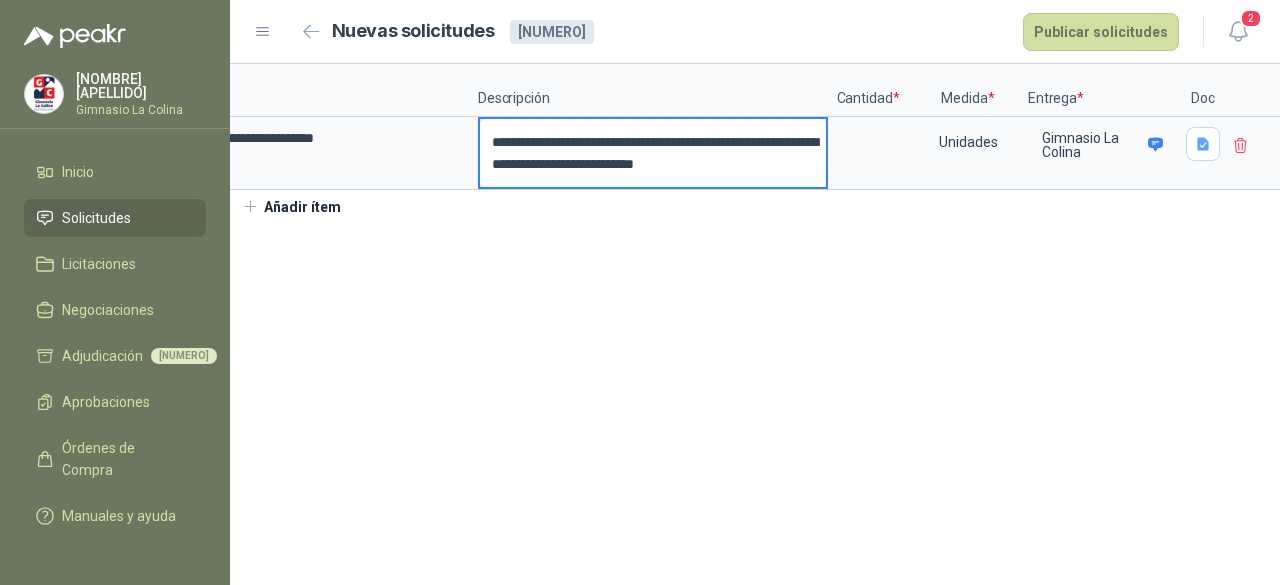 scroll, scrollTop: 0, scrollLeft: 0, axis: both 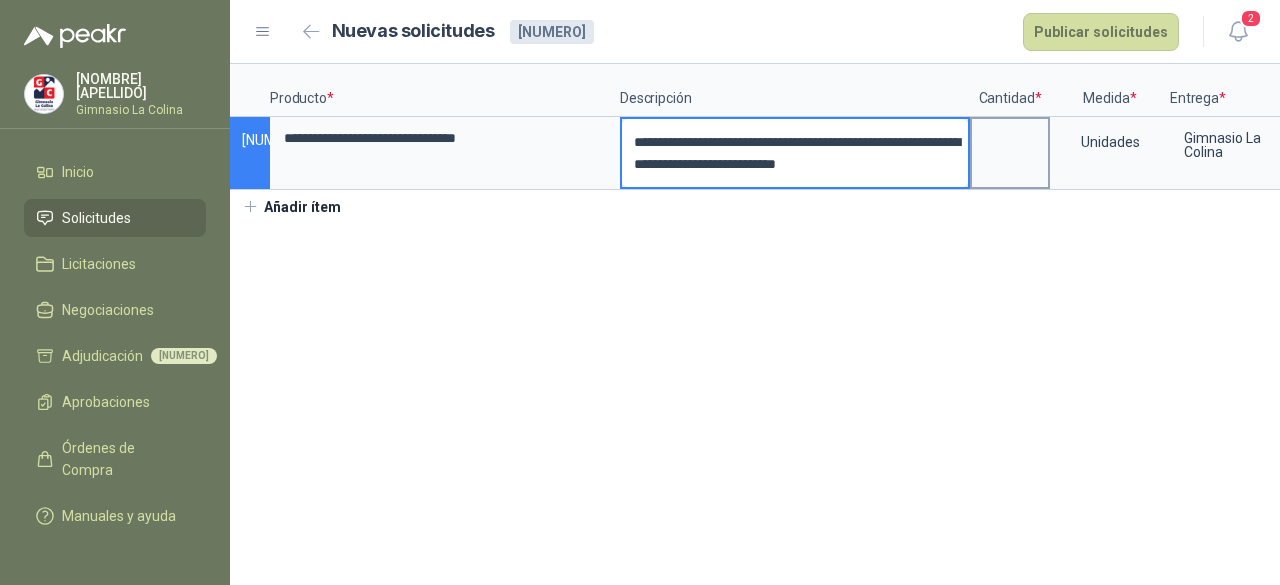 type on "**********" 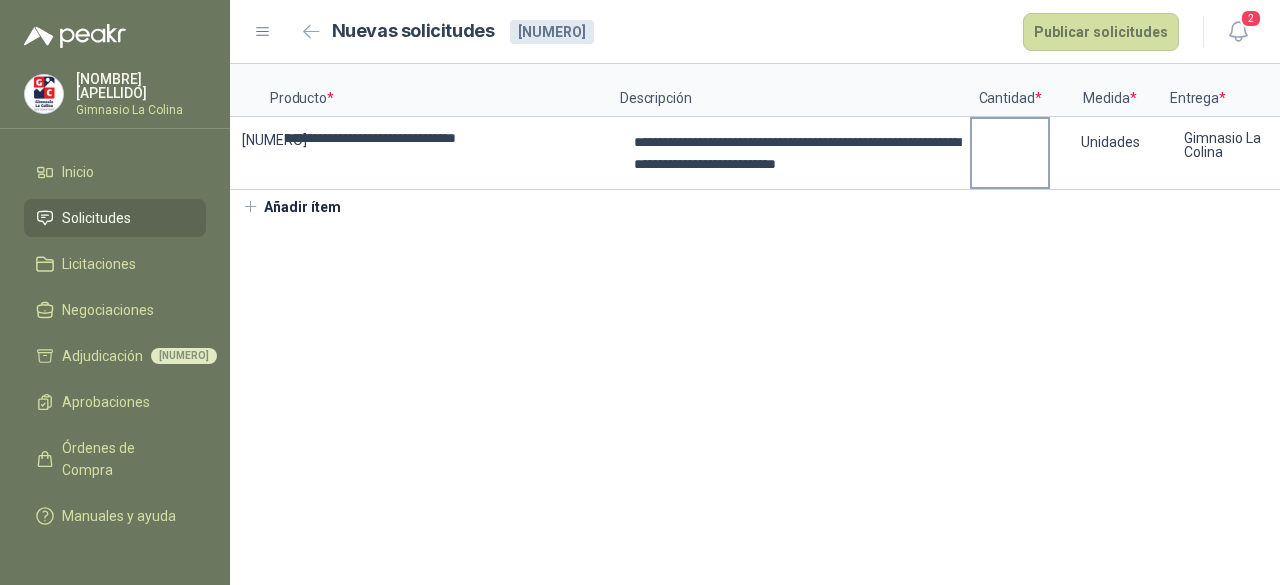 click at bounding box center (1010, 153) 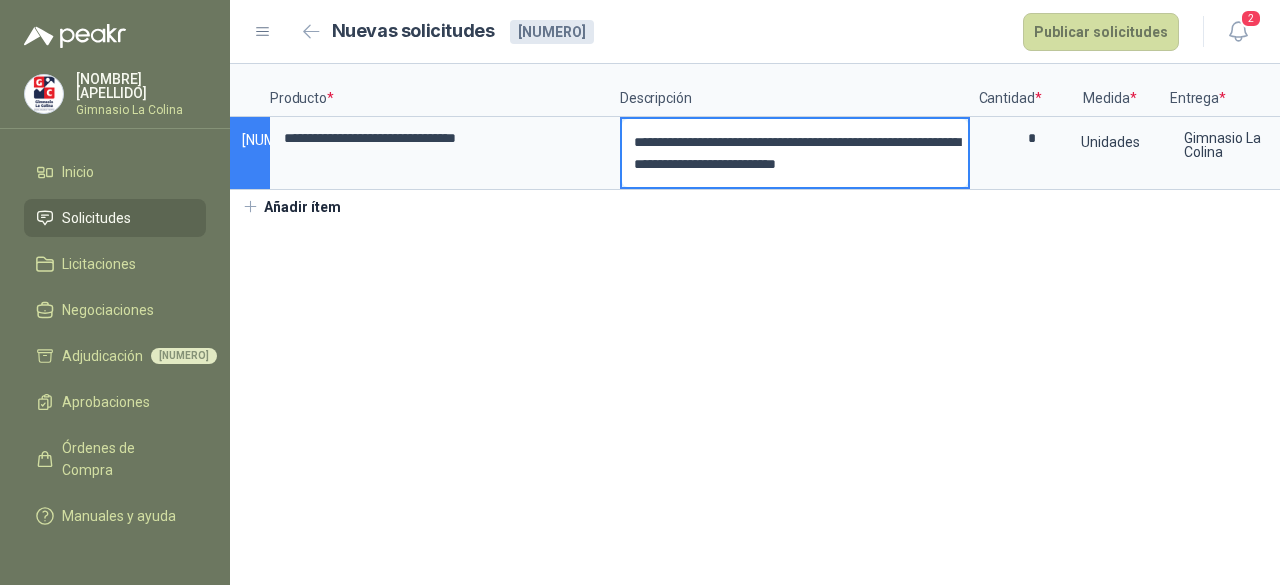 click on "**********" at bounding box center (795, 153) 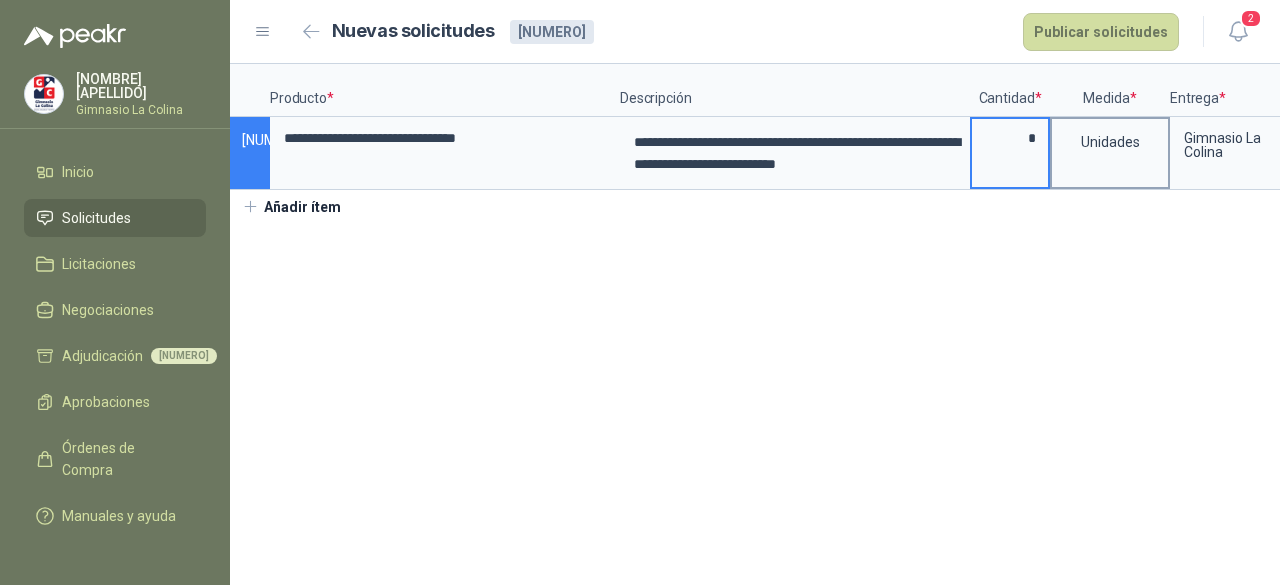 drag, startPoint x: 1017, startPoint y: 142, endPoint x: 1148, endPoint y: 135, distance: 131.18689 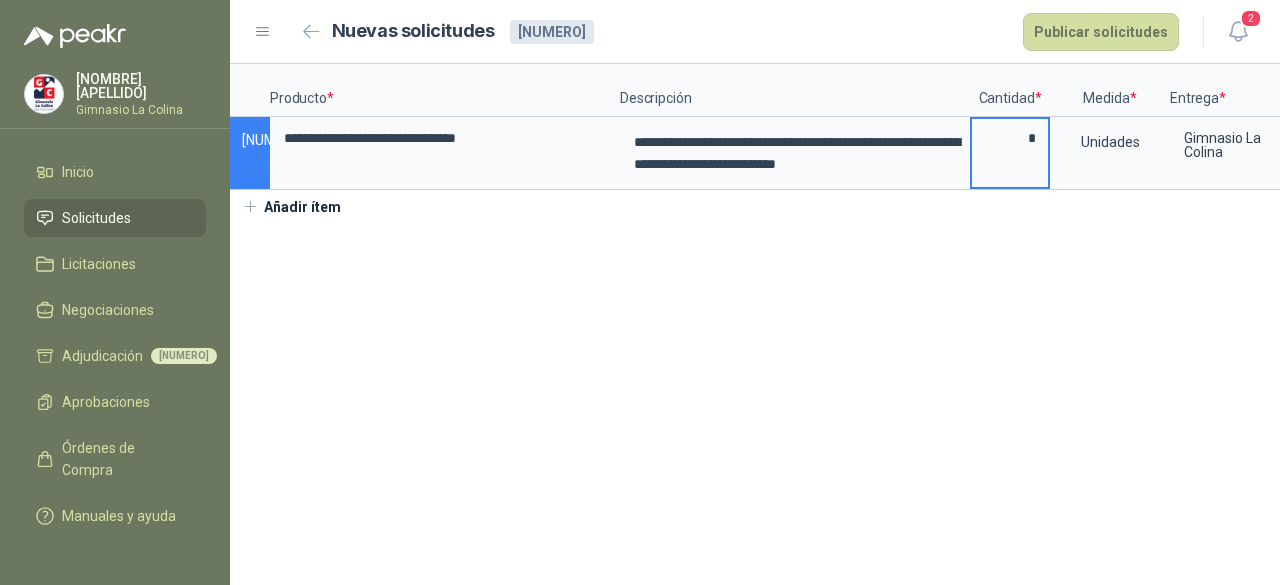 scroll, scrollTop: 0, scrollLeft: 142, axis: horizontal 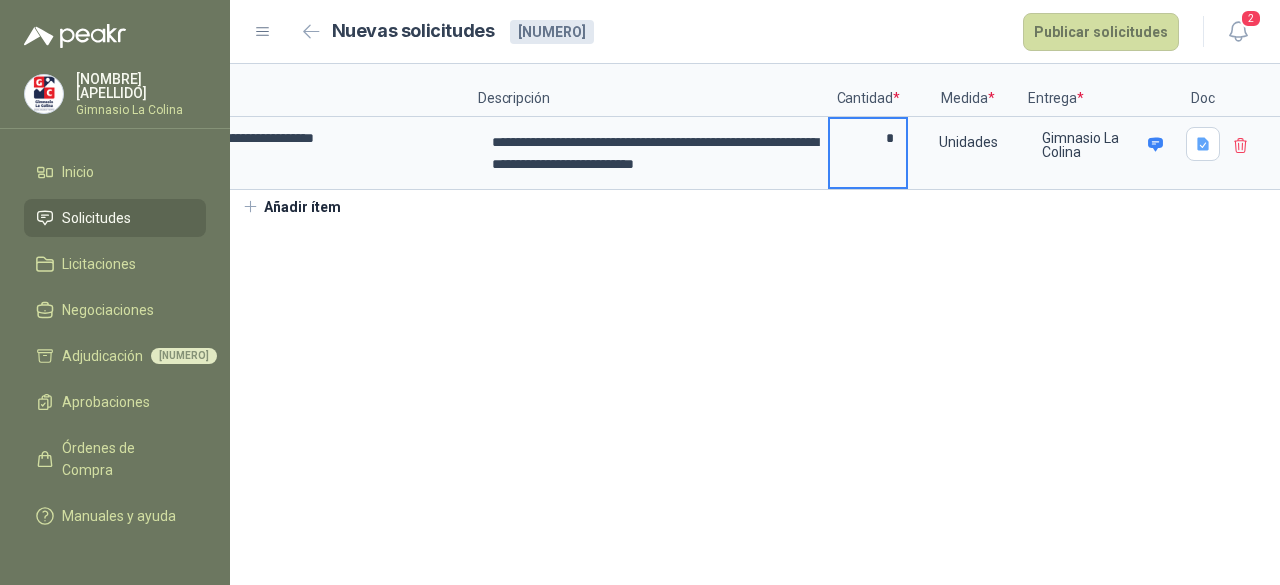type on "*" 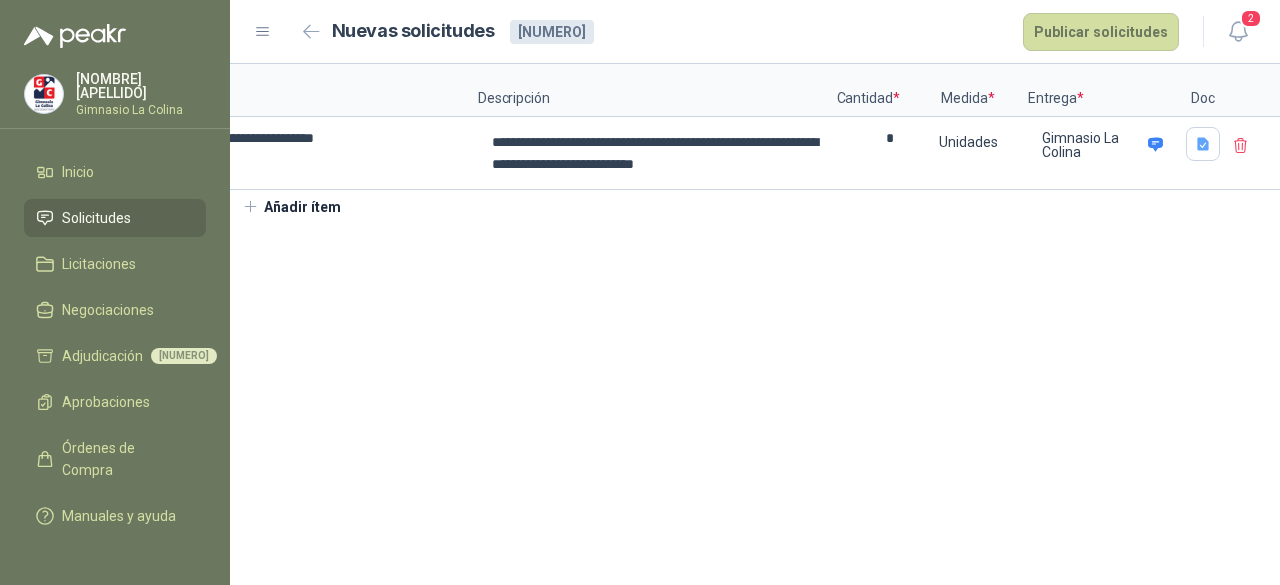 click on "**********" at bounding box center [755, 324] 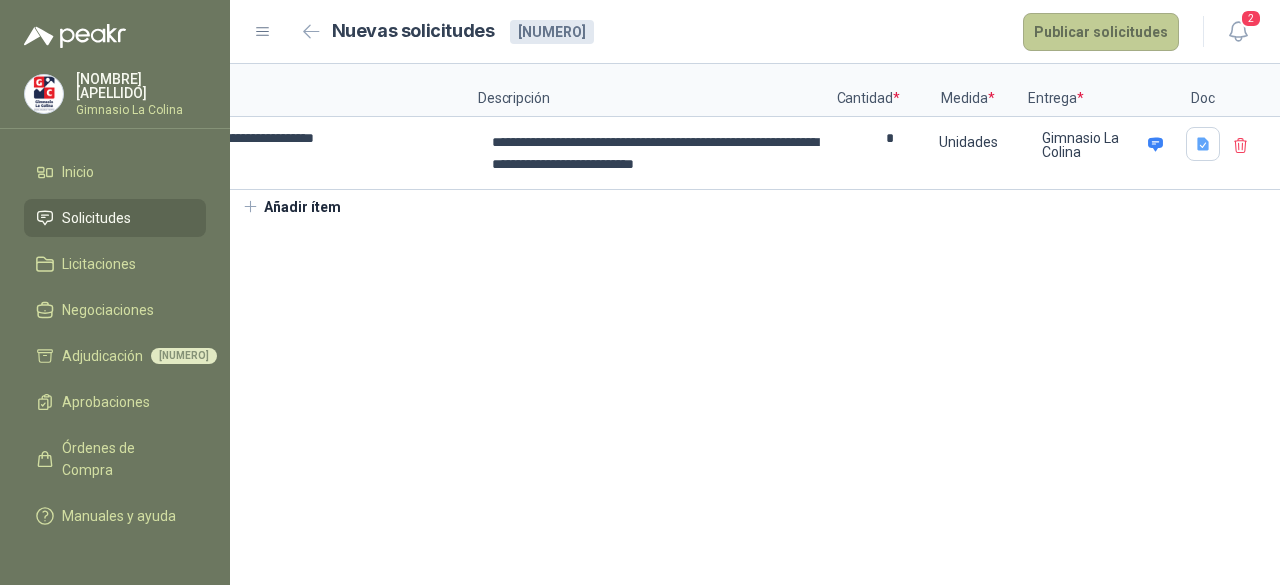 click on "Publicar solicitudes" at bounding box center [1101, 32] 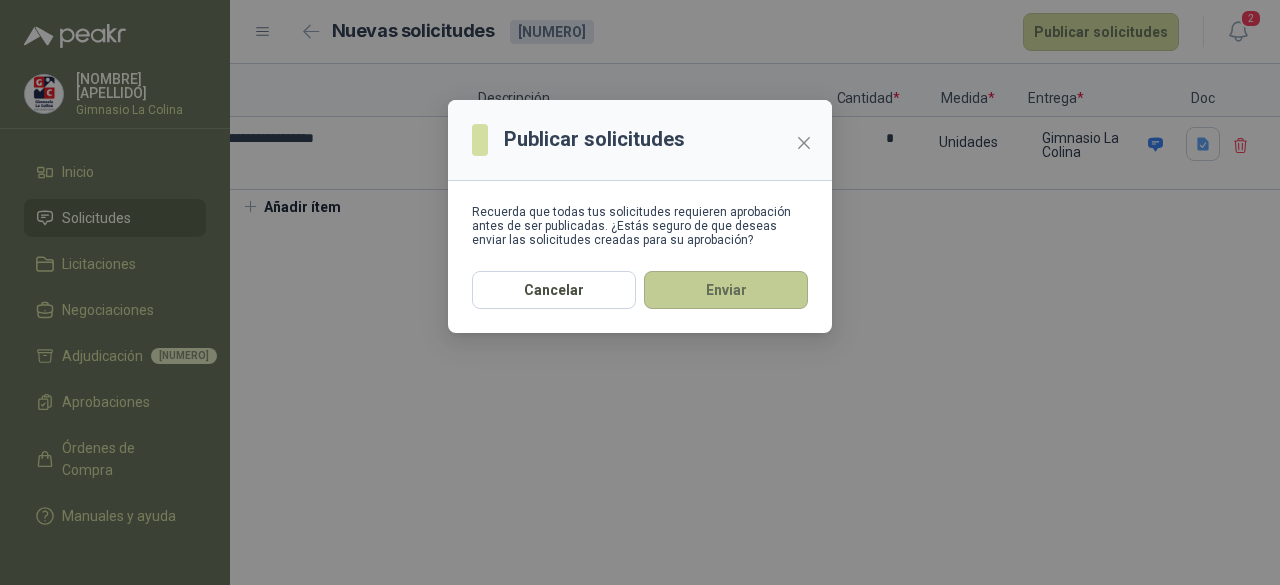 click on "Enviar" at bounding box center [726, 290] 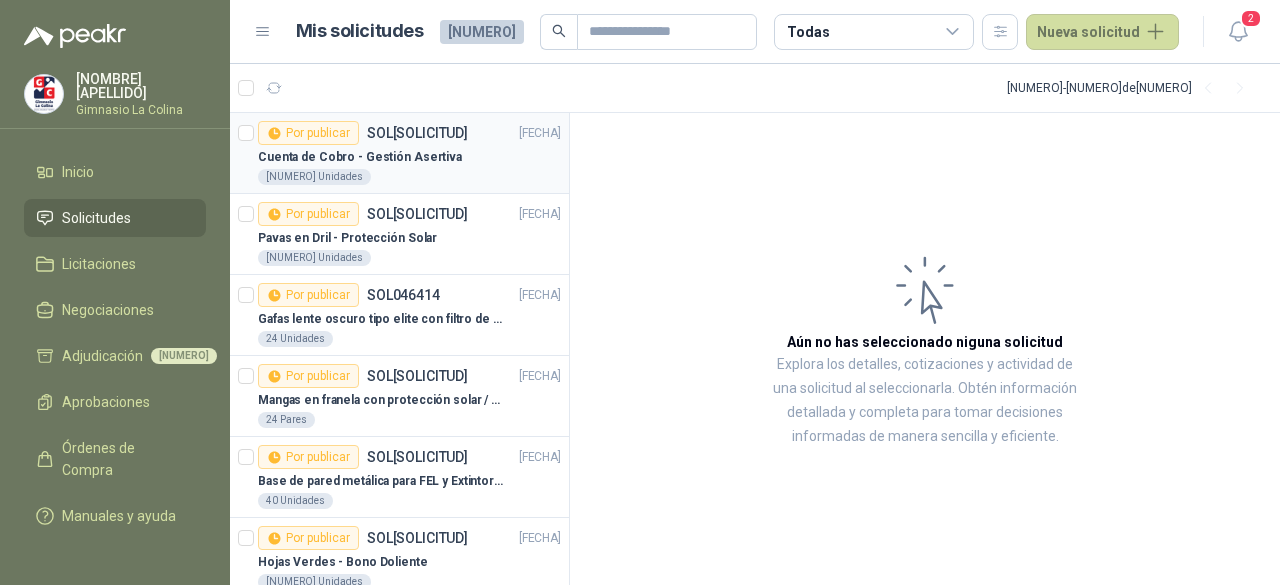 click on "SOL[SOLICITUD]" at bounding box center [417, 133] 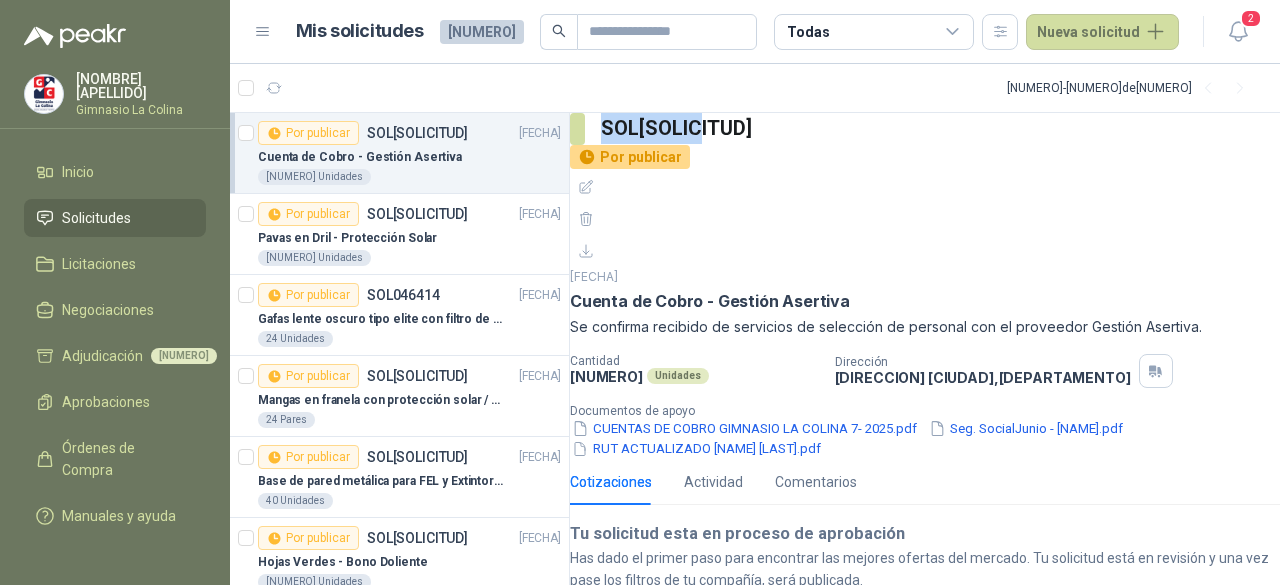 drag, startPoint x: 737, startPoint y: 141, endPoint x: 623, endPoint y: 143, distance: 114.01754 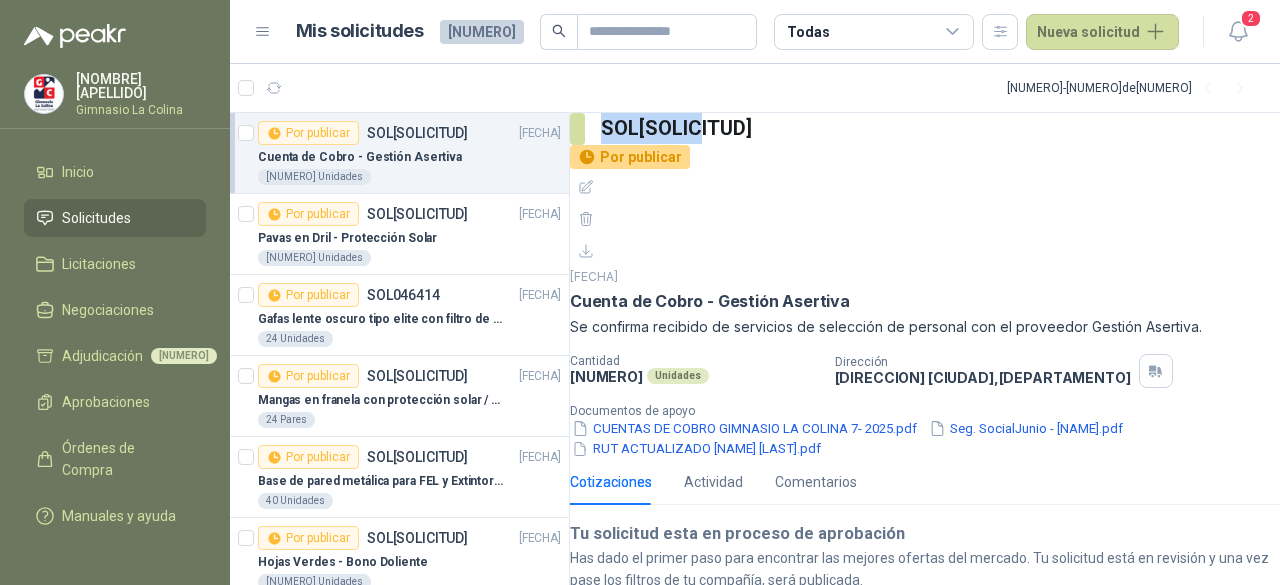 copy on "SOL[SOLICITUD]" 